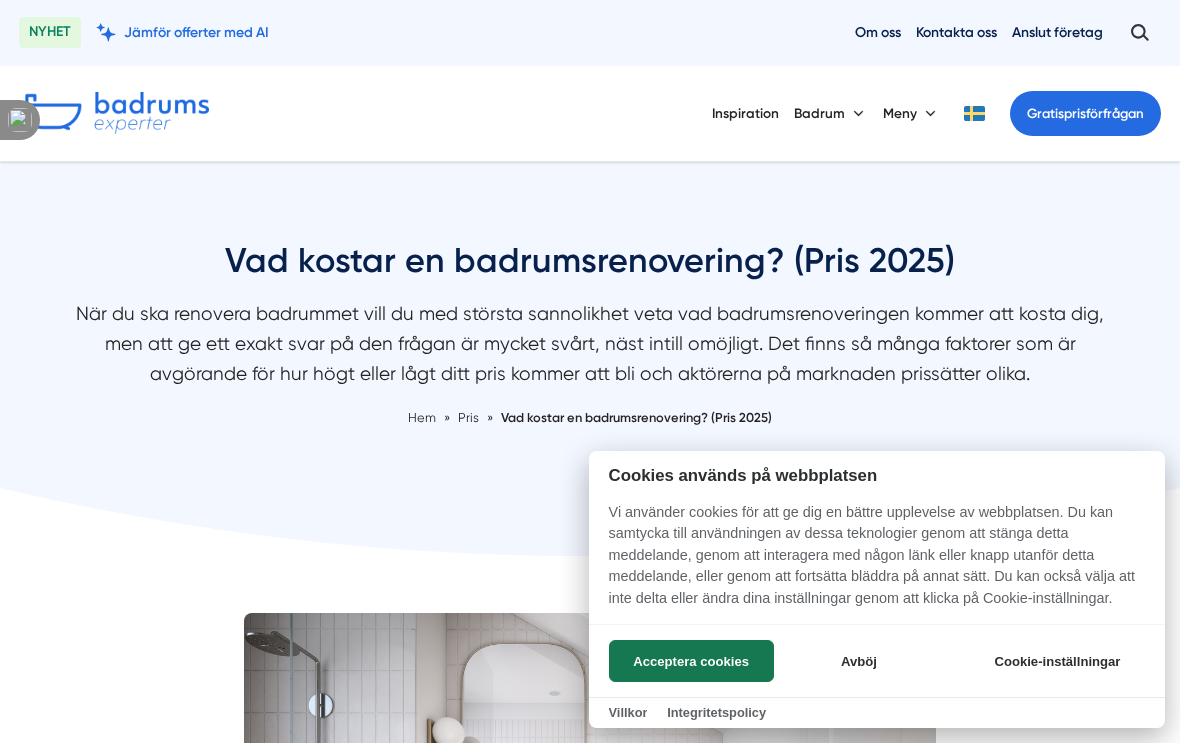 scroll, scrollTop: 0, scrollLeft: 0, axis: both 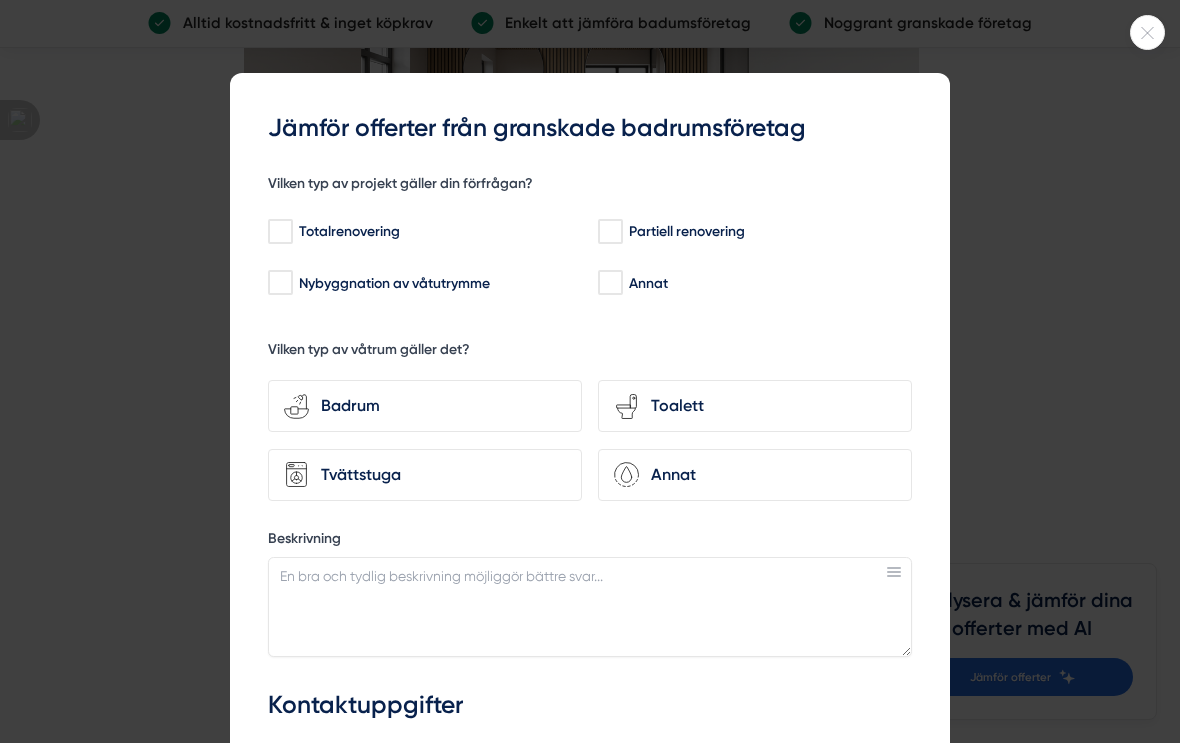 click 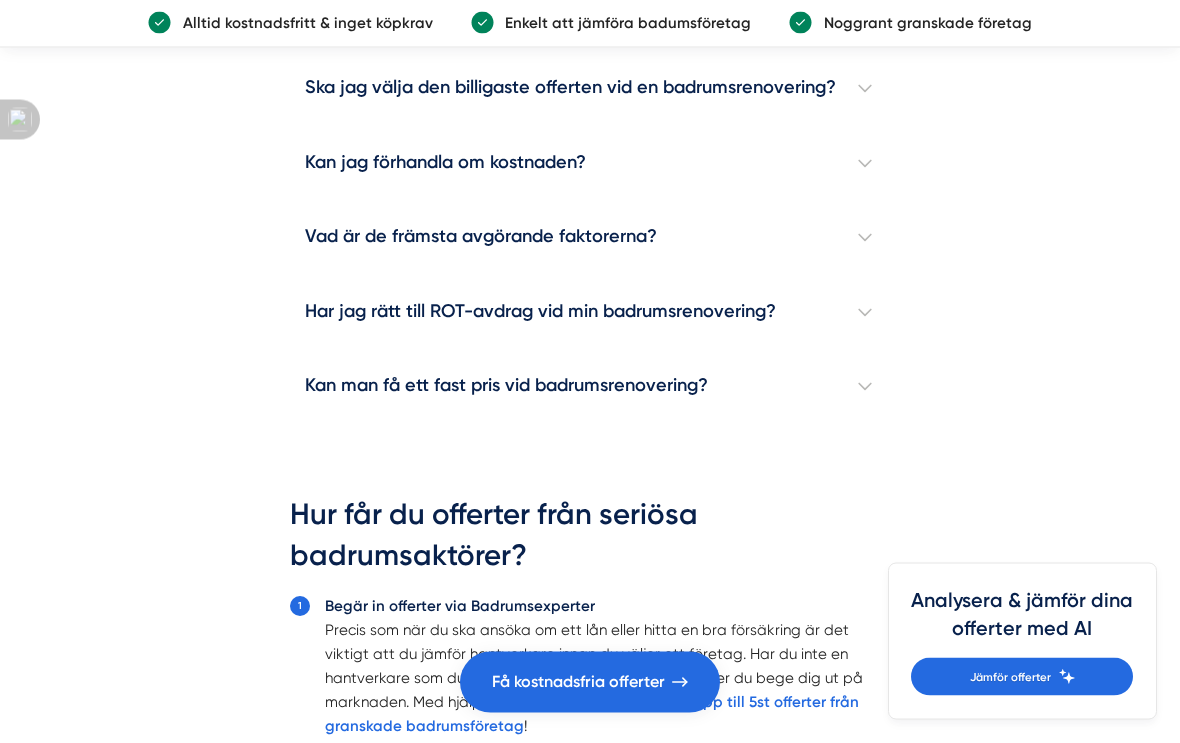 scroll, scrollTop: 5738, scrollLeft: 0, axis: vertical 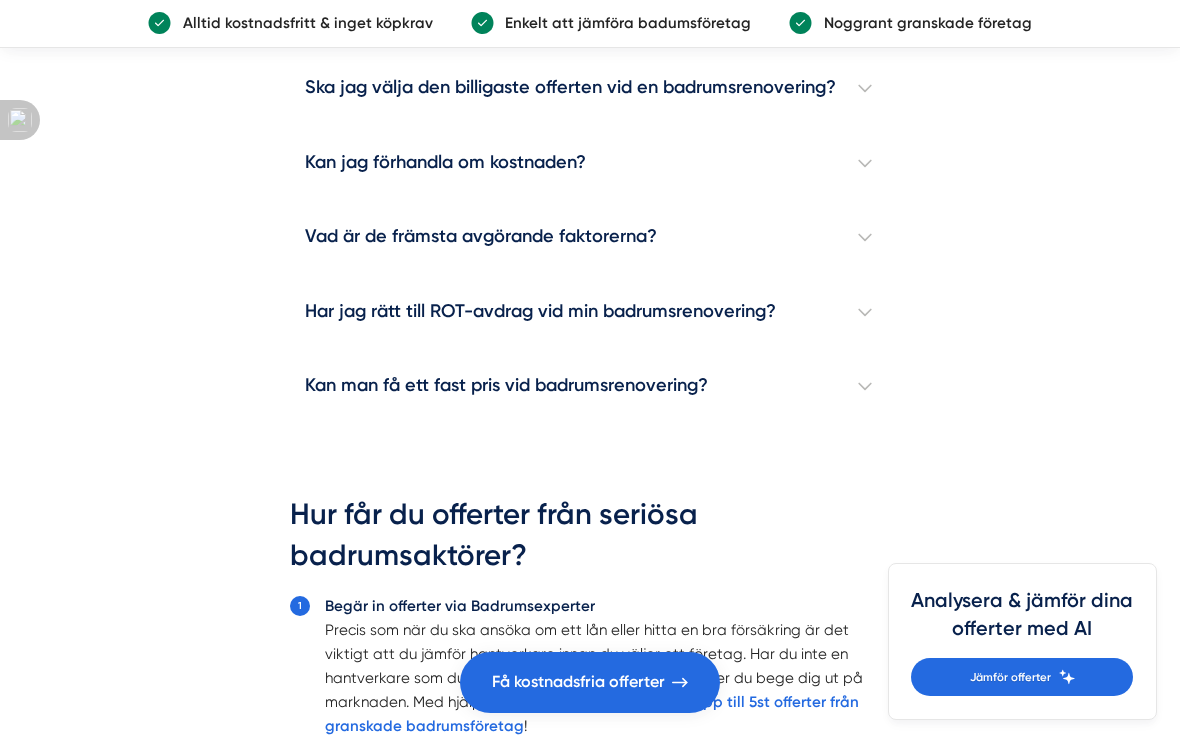click on "Ska jag välja den billigaste offerten vid en badrumsrenovering?" at bounding box center (590, 88) 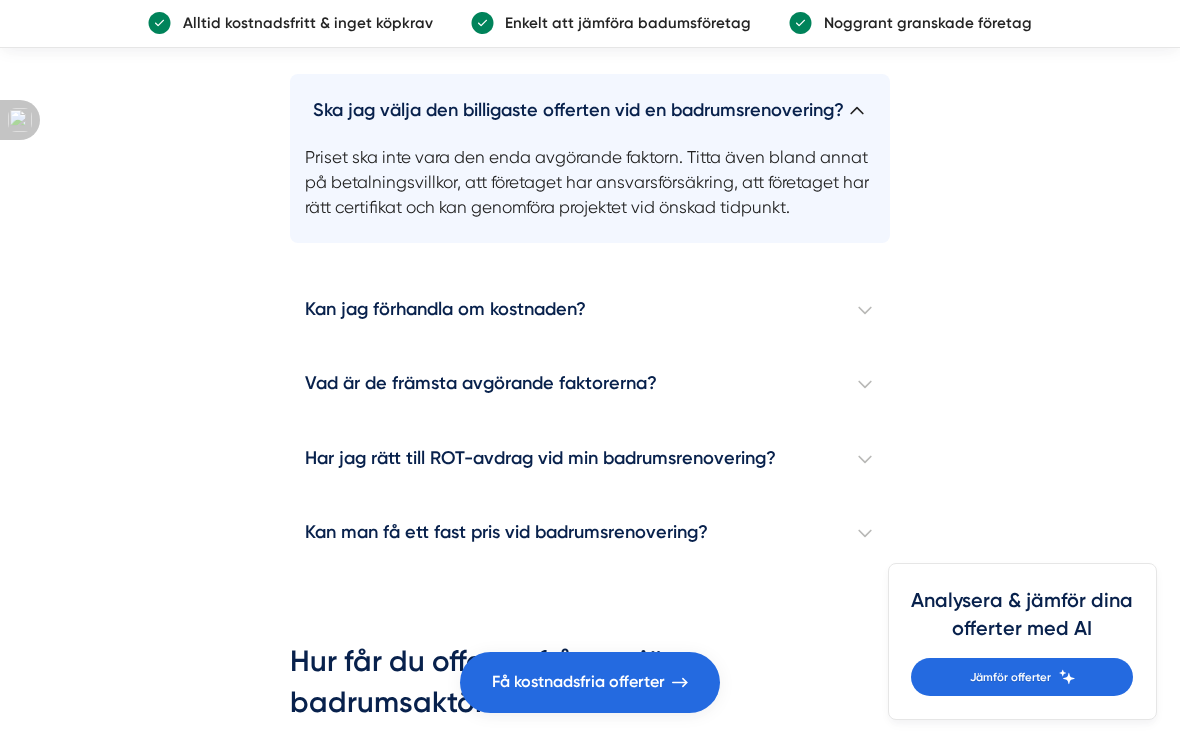 click on "Kostnad badrumsrenovering 2025 Det finns flera faktorer som påverkar priset för en badrumsrenovering. Normalt sett börjar kostnaderna på 40 000 kronor för en modernisering och kan sträcka sig upp till 300 000 kronor eller mer för en fullständig renovering. Vid en totalrenovering av badrummet är arbetskostnaderna generellt liknande, så det är val av vägg- och golvbeläggning samt vitvaror som främst påverkar det slutliga priset. Här presenterar vi ett exempel på en prisguide för badrumsrenovering med kakel och klinker för ett 5 kvadratmeter stort badrum.
Totalt pris för badrumsrenovering på 5 kvm
Arbetskostnader
118 800 kronor (198 tim x 600 kr)
Materialkostnader
40 500 kronor
Kostnad kakel och klinker
24 500 kronor
Kostnad vitvaror
25 000 kronor
Avgår ROT-avdrag" at bounding box center (590, -382) 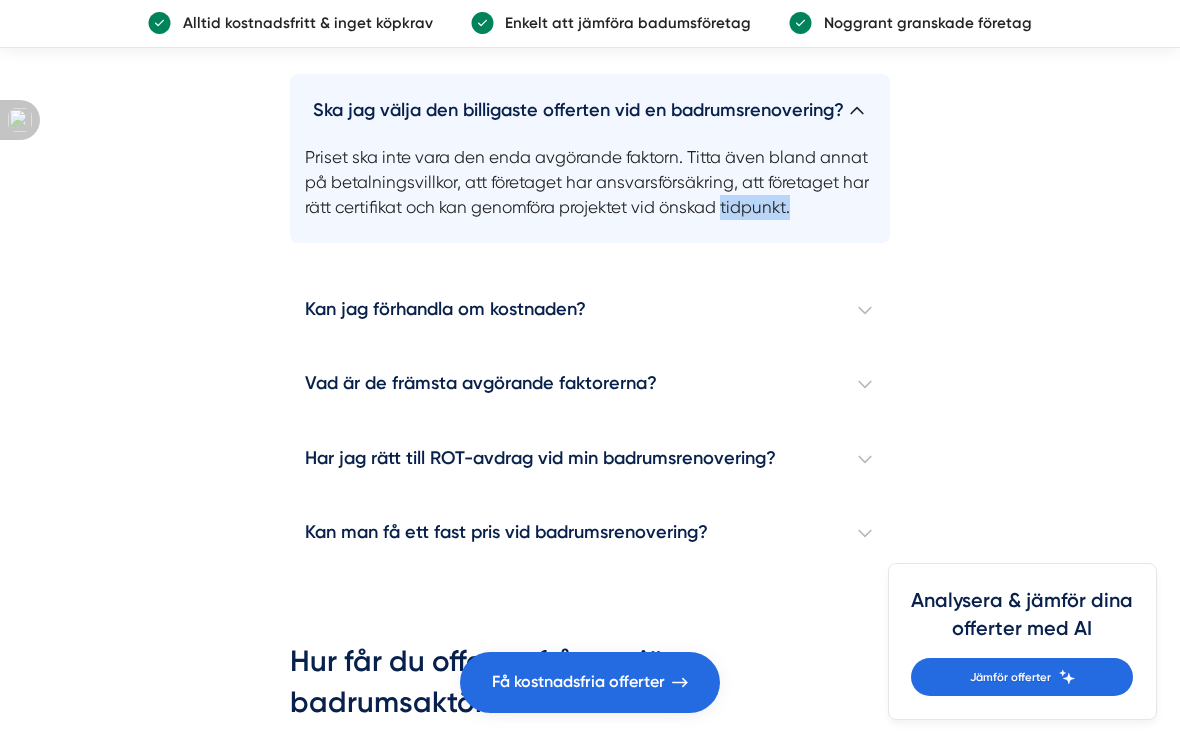 click on "Kostnad badrumsrenovering 2025 Det finns flera faktorer som påverkar priset för en badrumsrenovering. Normalt sett börjar kostnaderna på 40 000 kronor för en modernisering och kan sträcka sig upp till 300 000 kronor eller mer för en fullständig renovering. Vid en totalrenovering av badrummet är arbetskostnaderna generellt liknande, så det är val av vägg- och golvbeläggning samt vitvaror som främst påverkar det slutliga priset. Här presenterar vi ett exempel på en prisguide för badrumsrenovering med kakel och klinker för ett 5 kvadratmeter stort badrum.
Totalt pris för badrumsrenovering på 5 kvm
Arbetskostnader
118 800 kronor (198 tim x 600 kr)
Materialkostnader
40 500 kronor
Kostnad kakel och klinker
24 500 kronor
Kostnad vitvaror
25 000 kronor
Avgår ROT-avdrag" at bounding box center (590, -382) 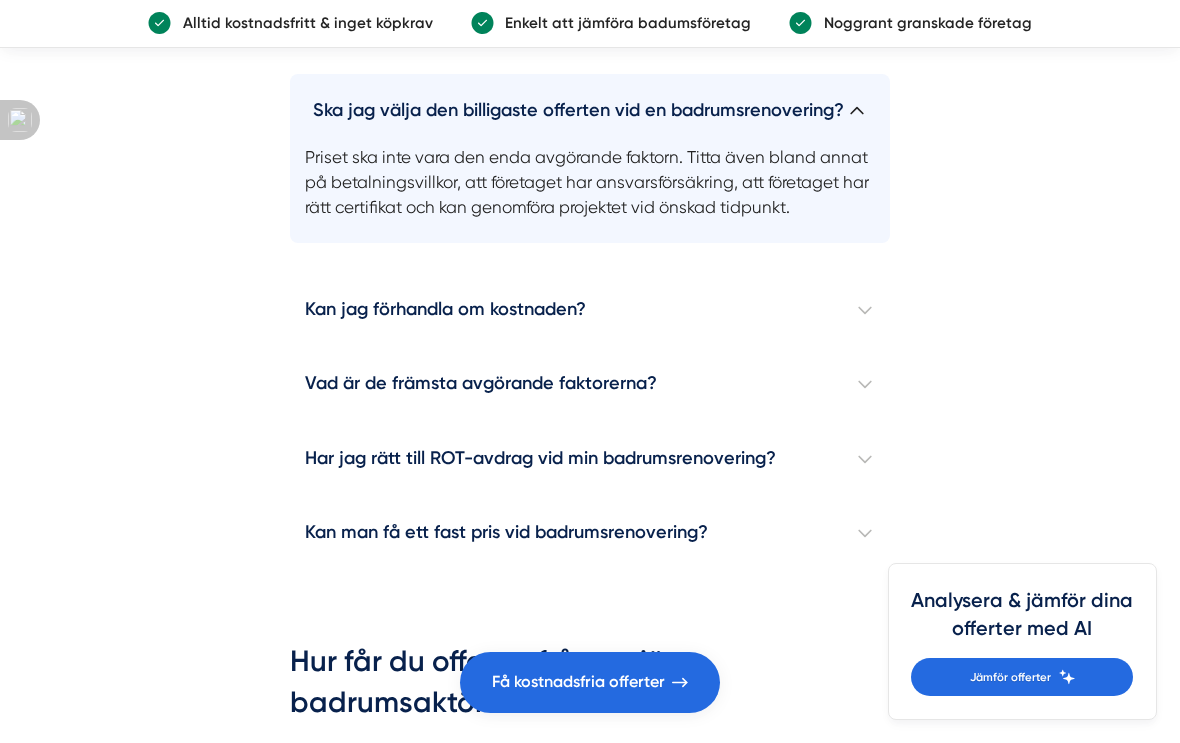 click on "Är en högre kostnad detsamma som ett garanterat bra resultat?" at bounding box center [590, 14] 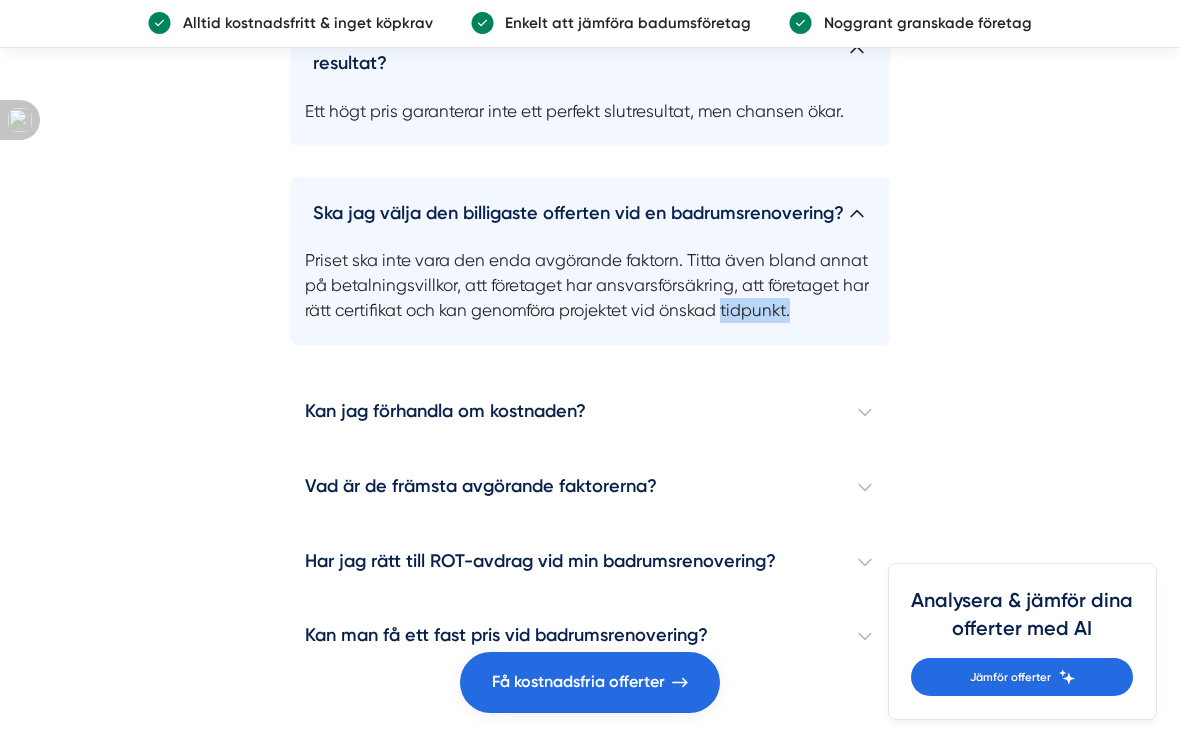 click on "Är en högre kostnad detsamma som ett garanterat bra resultat?" at bounding box center (590, 43) 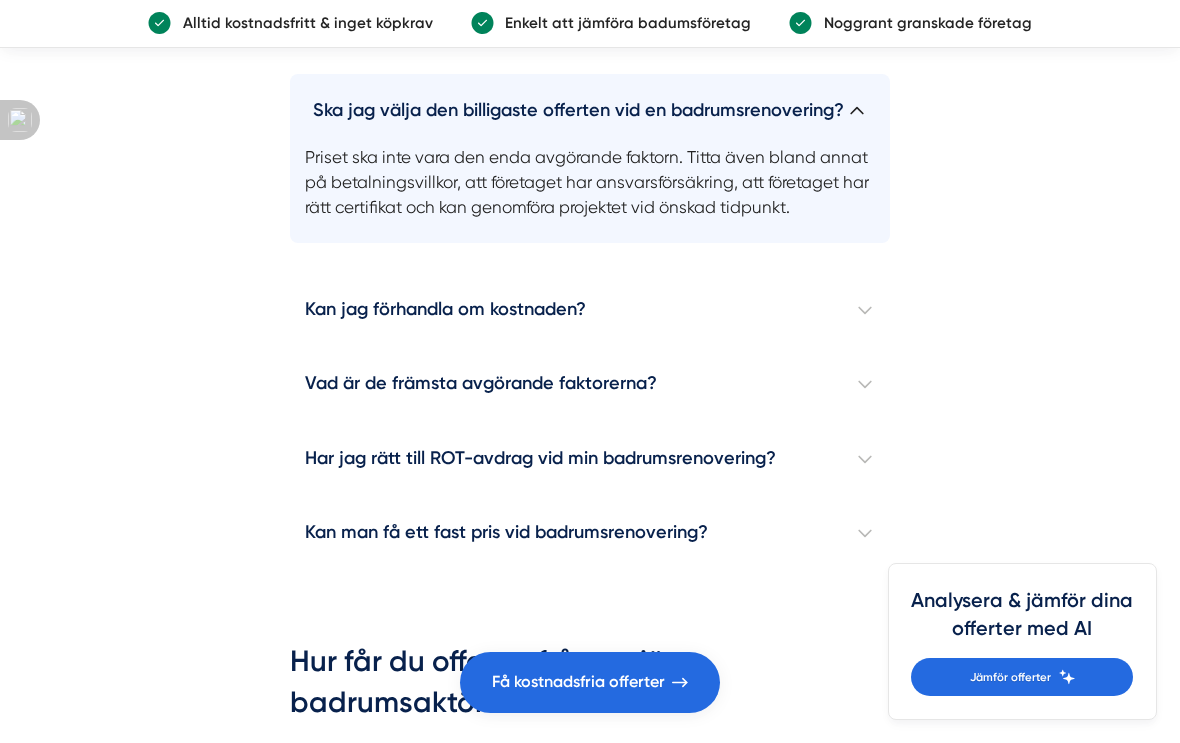 click on "Ska jag välja den billigaste offerten vid en badrumsrenovering?" at bounding box center [590, 103] 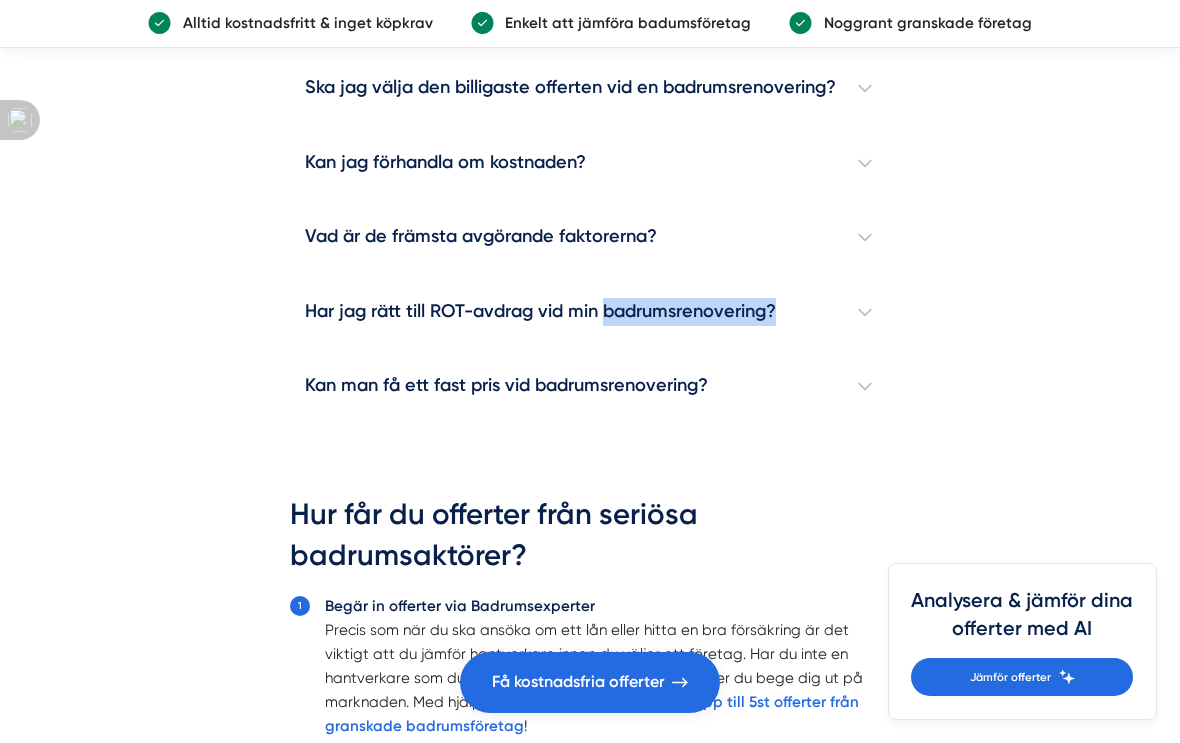 click on "Kostnad badrumsrenovering 2025 Det finns flera faktorer som påverkar priset för en badrumsrenovering. Normalt sett börjar kostnaderna på 40 000 kronor för en modernisering och kan sträcka sig upp till 300 000 kronor eller mer för en fullständig renovering. Vid en totalrenovering av badrummet är arbetskostnaderna generellt liknande, så det är val av vägg- och golvbeläggning samt vitvaror som främst påverkar det slutliga priset. Här presenterar vi ett exempel på en prisguide för badrumsrenovering med kakel och klinker för ett 5 kvadratmeter stort badrum.
Totalt pris för badrumsrenovering på 5 kvm
Arbetskostnader
118 800 kronor (198 tim x 600 kr)
Materialkostnader
40 500 kronor
Kostnad kakel och klinker
24 500 kronor
Kostnad vitvaror
25 000 kronor
Avgår ROT-avdrag" at bounding box center (590, -455) 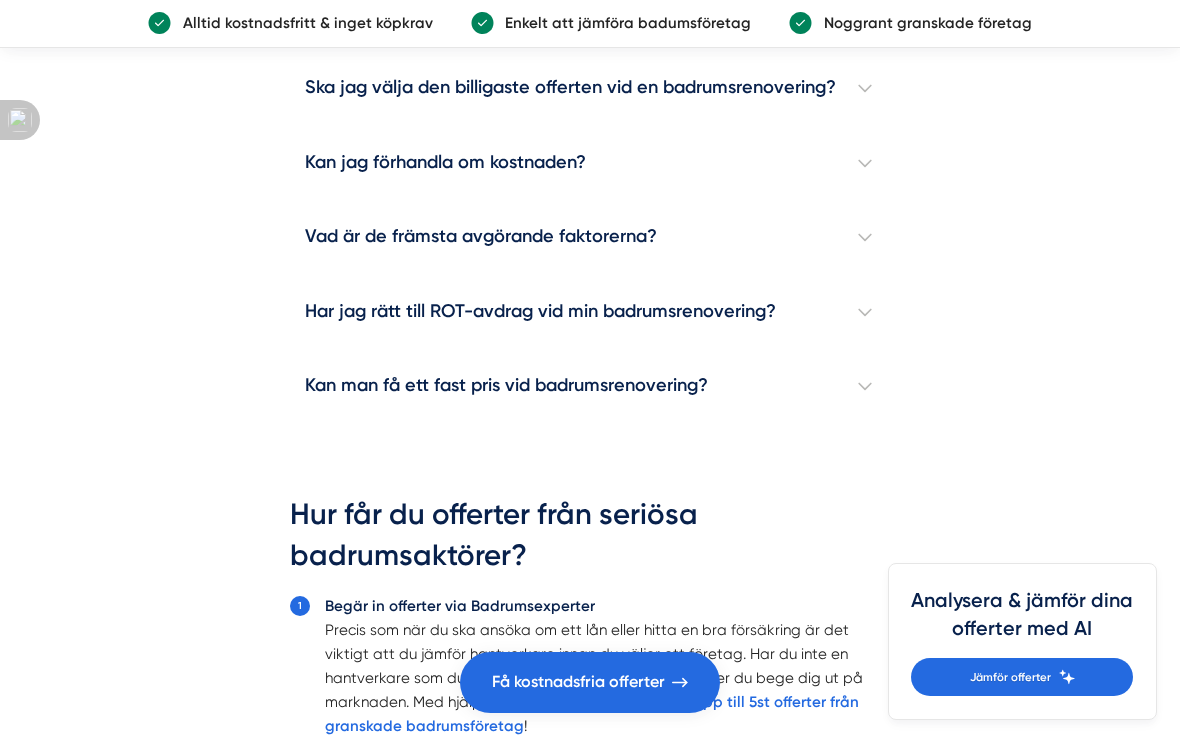 click on "Vad är de främsta avgörande faktorerna?" at bounding box center (590, 238) 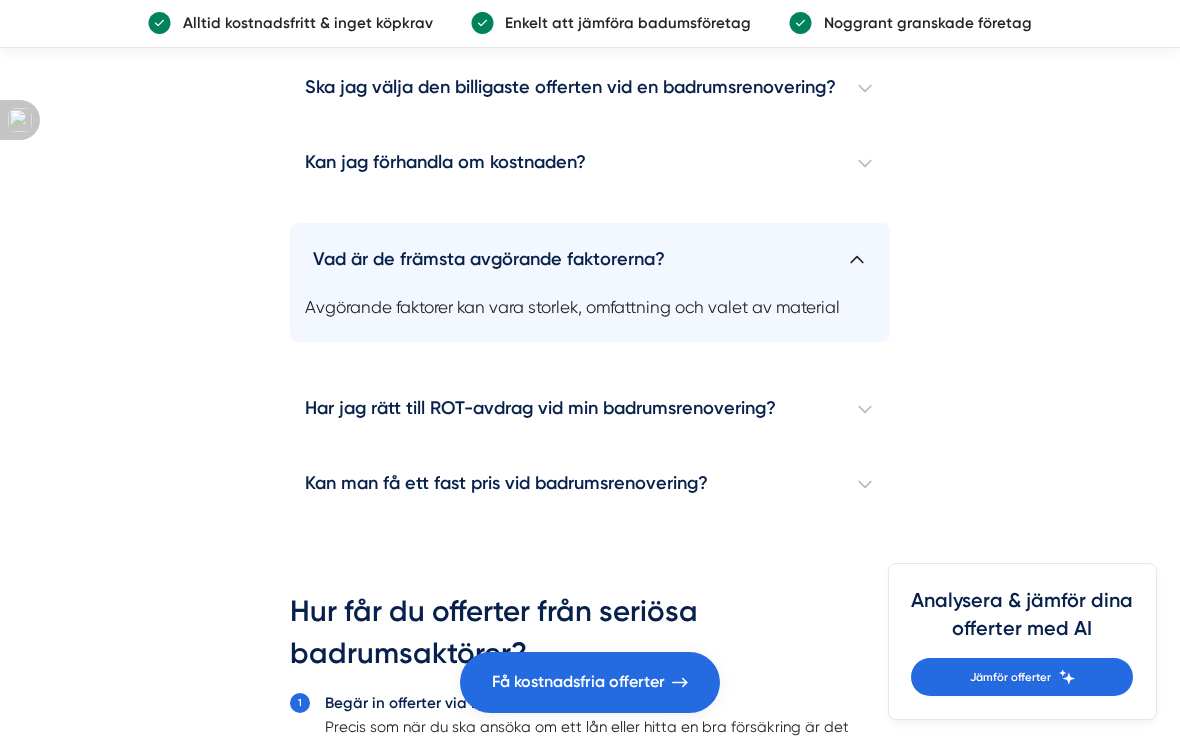 click on "Vad är de främsta avgörande faktorerna?" at bounding box center (590, 252) 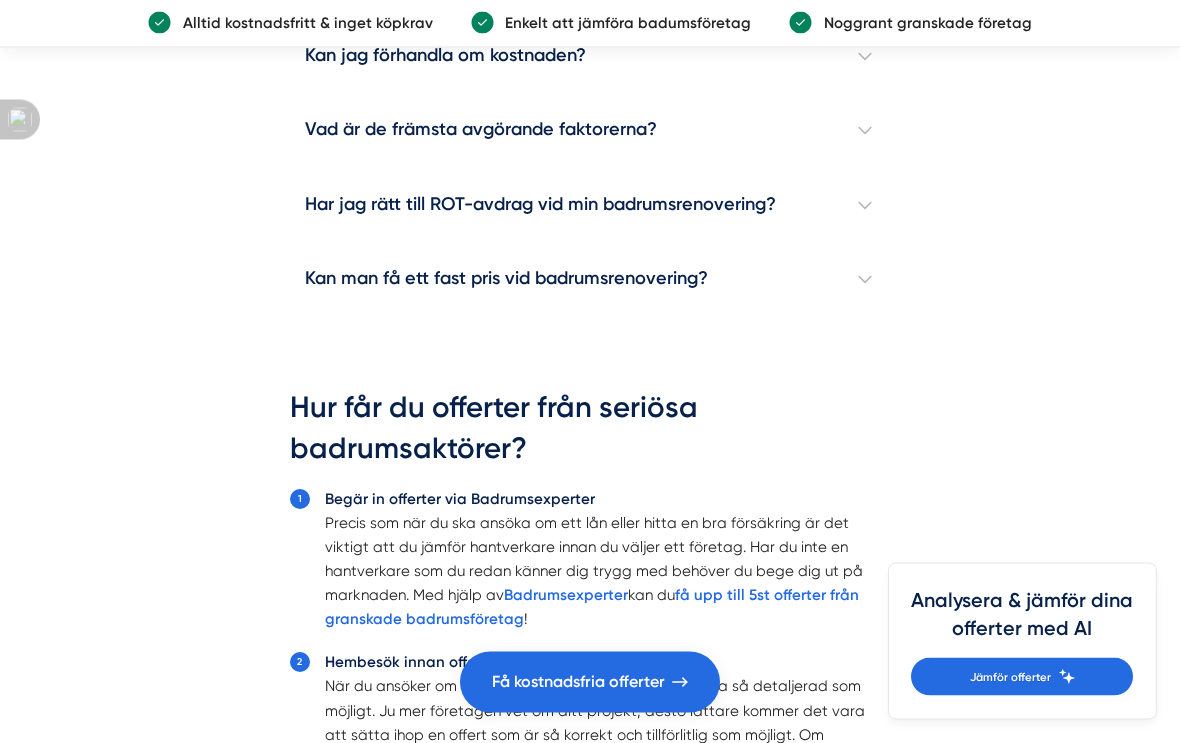 scroll, scrollTop: 5845, scrollLeft: 0, axis: vertical 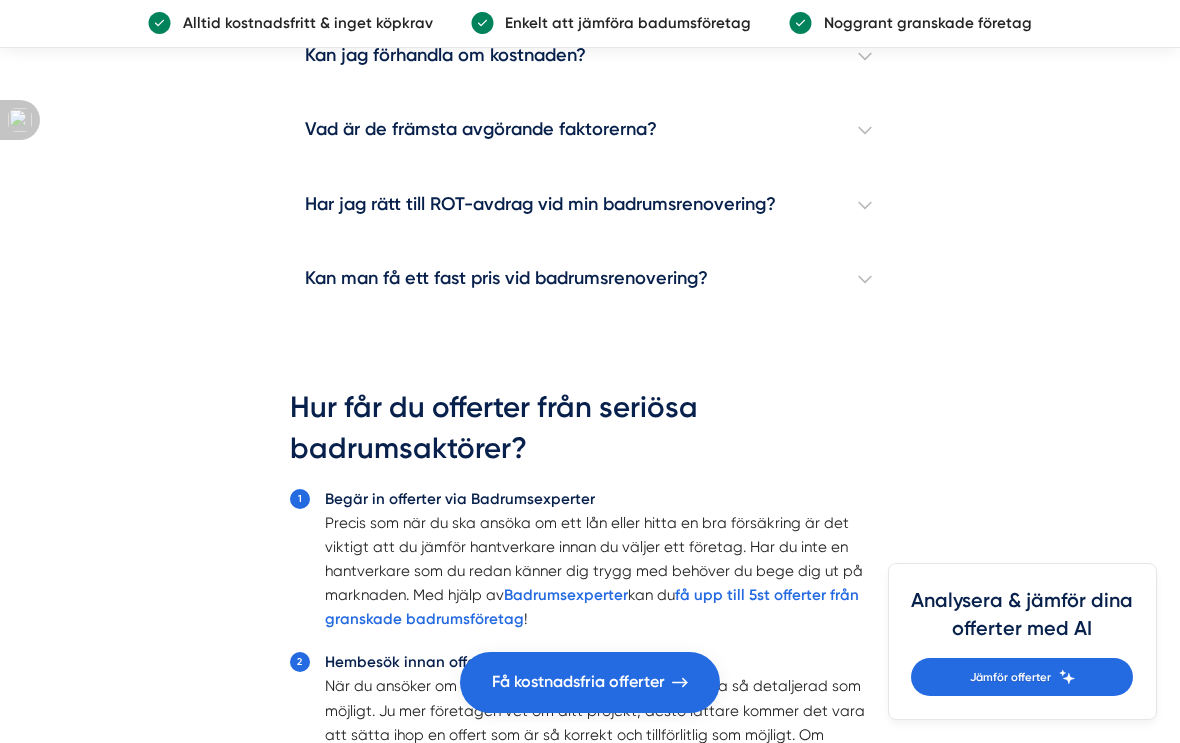 click on "Kan man få ett fast pris vid badrumsrenovering?" at bounding box center [590, 280] 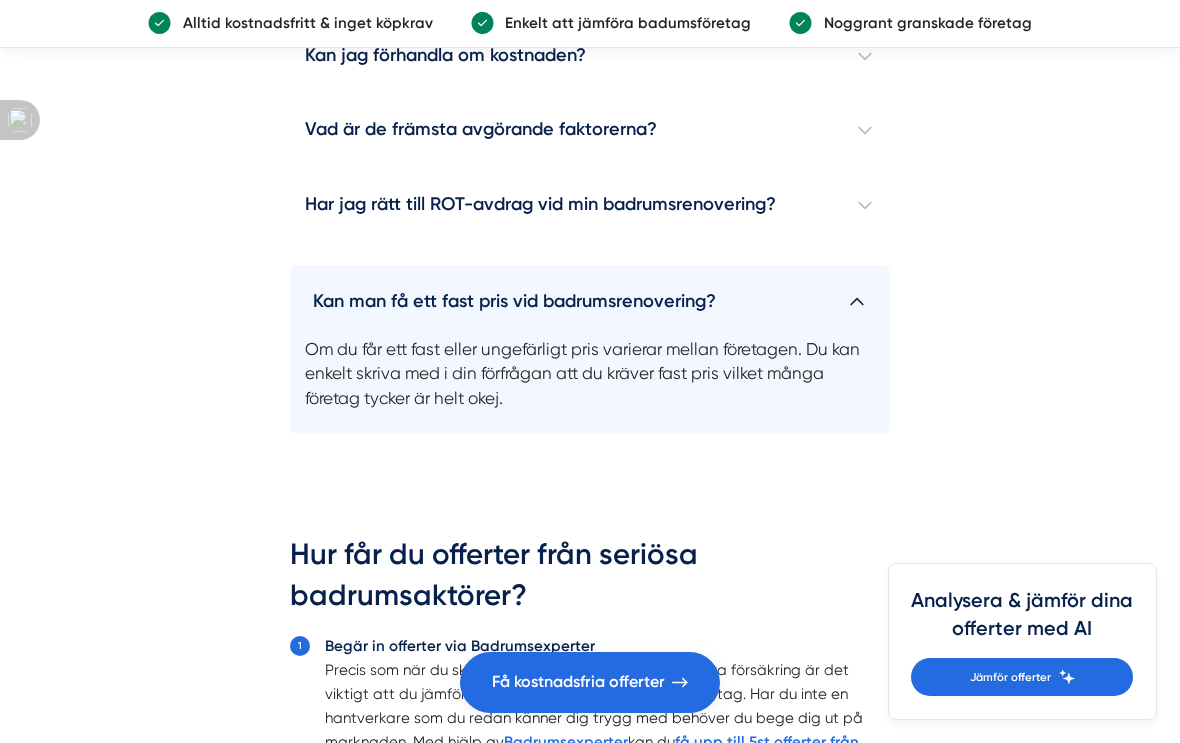 click on "Kan man få ett fast pris vid badrumsrenovering?" at bounding box center [590, 294] 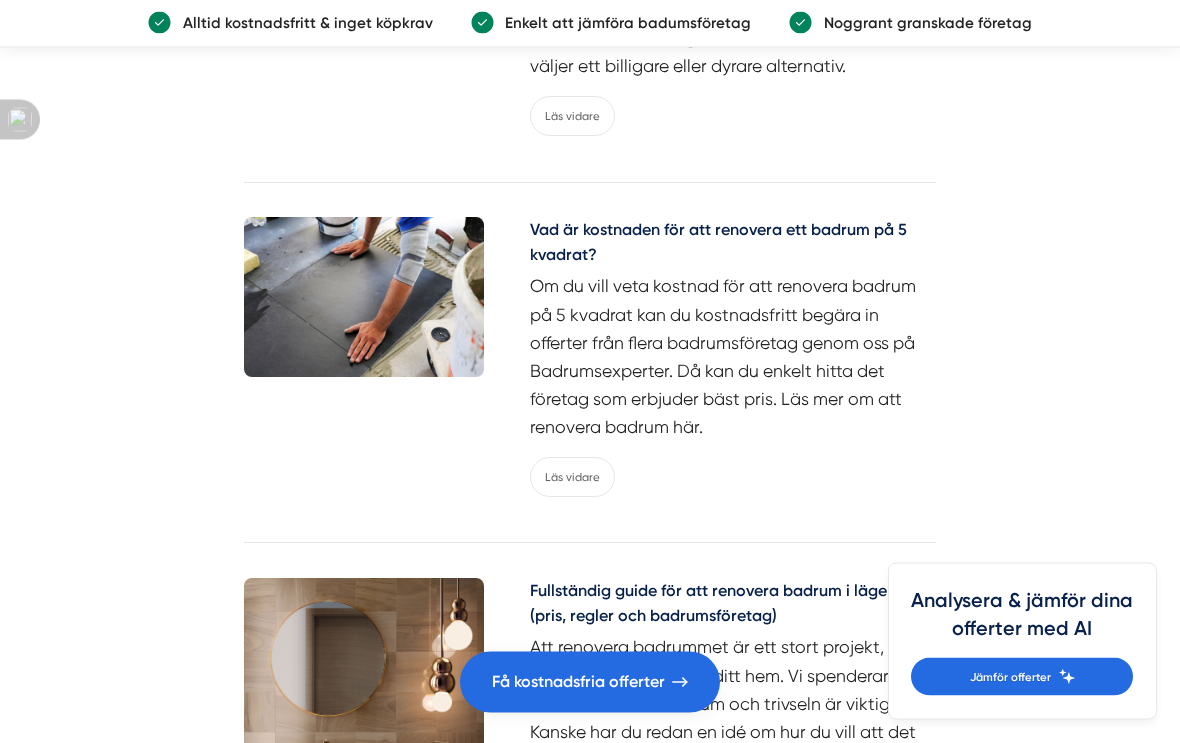 scroll, scrollTop: 8194, scrollLeft: 0, axis: vertical 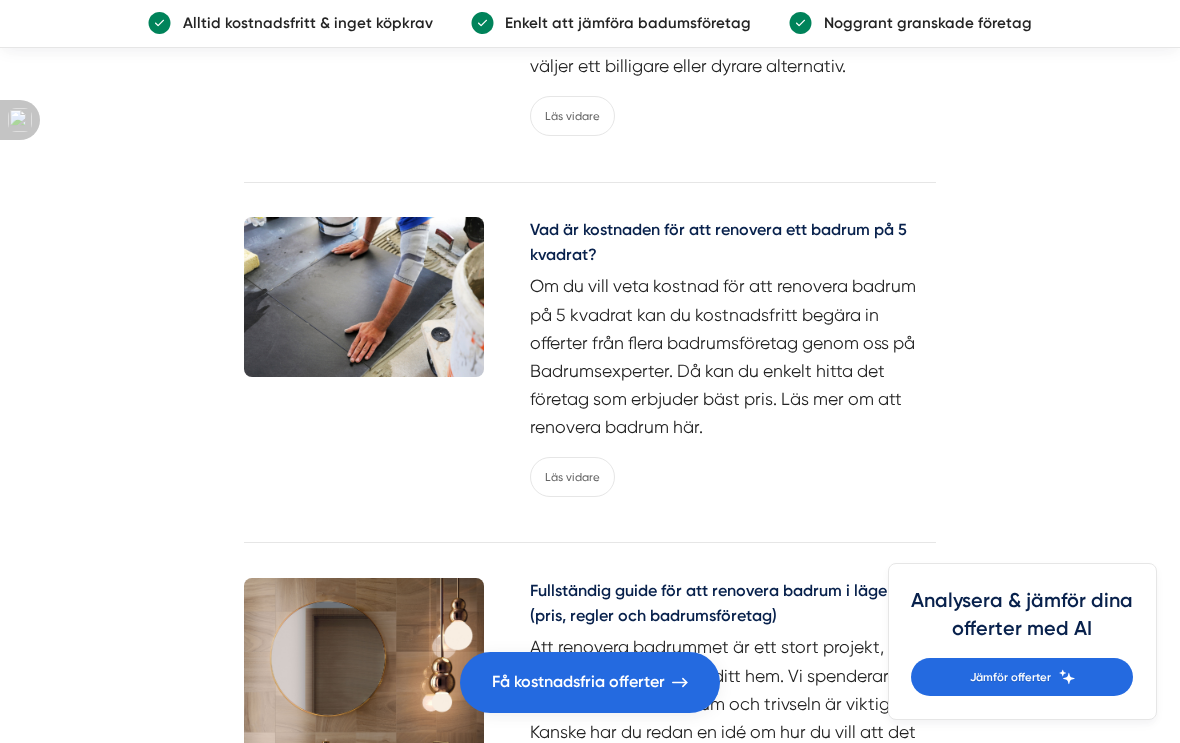 click on "Läs vidare" at bounding box center [572, 116] 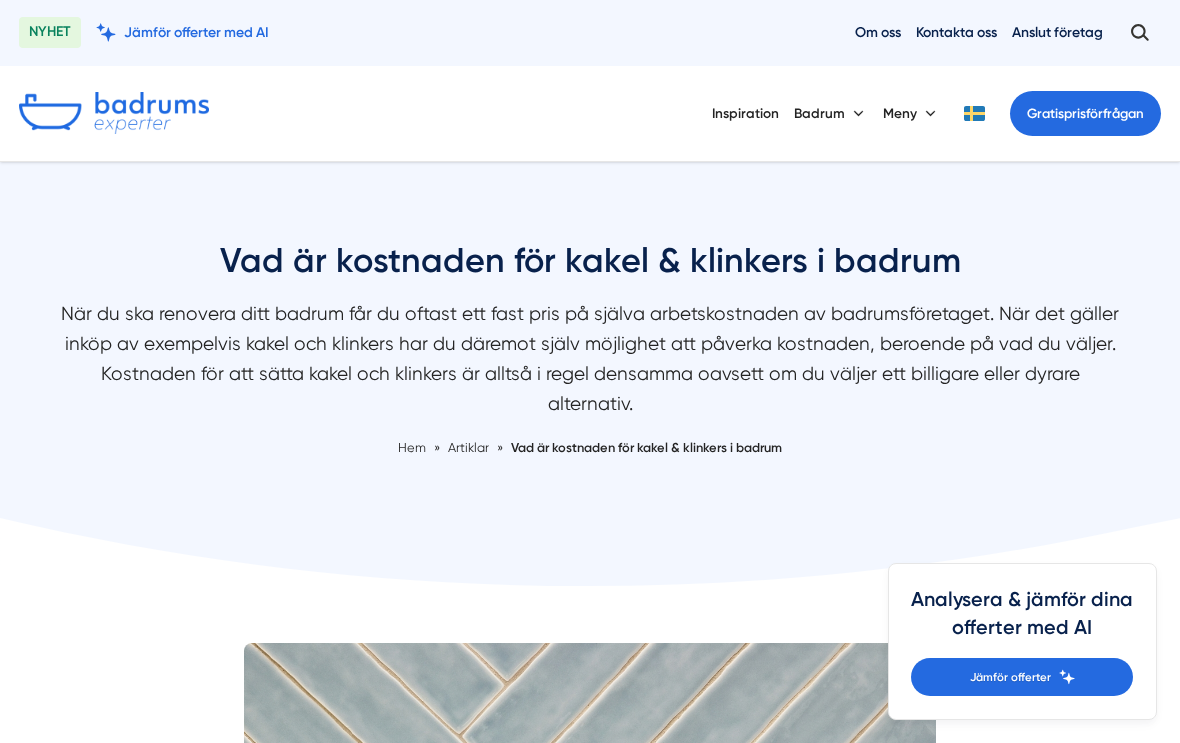 scroll, scrollTop: 0, scrollLeft: 0, axis: both 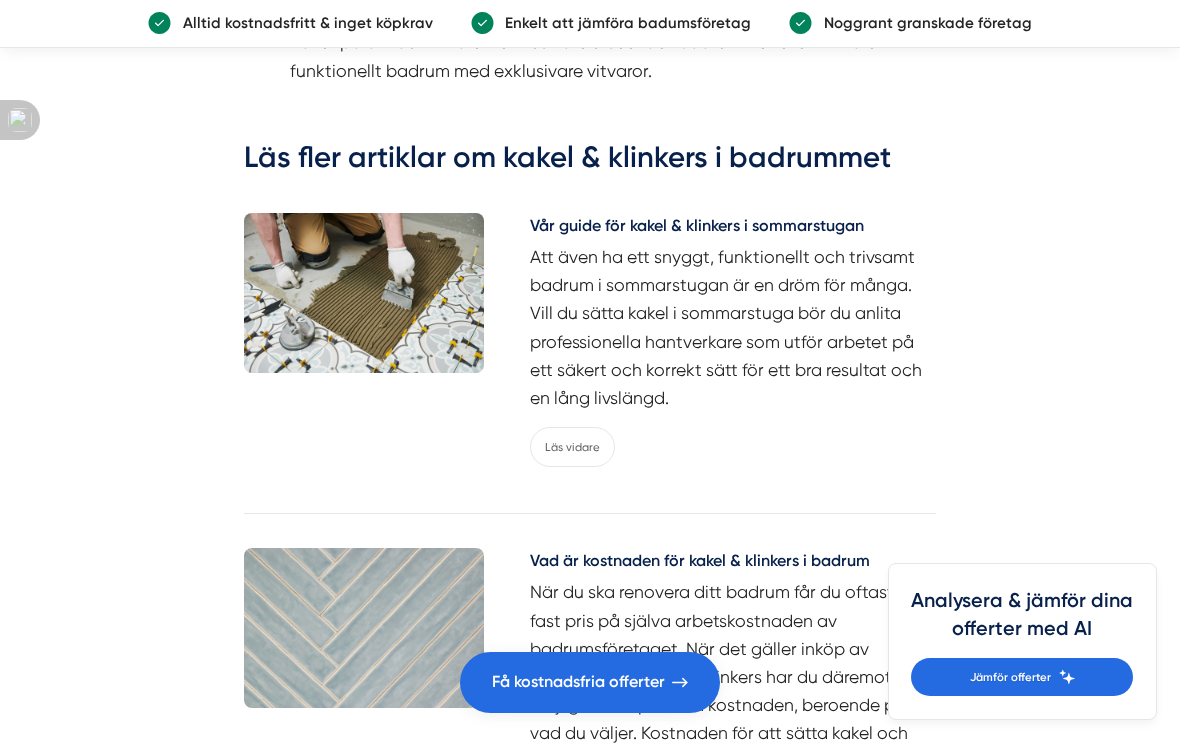 click on "Läs vidare" at bounding box center [572, 447] 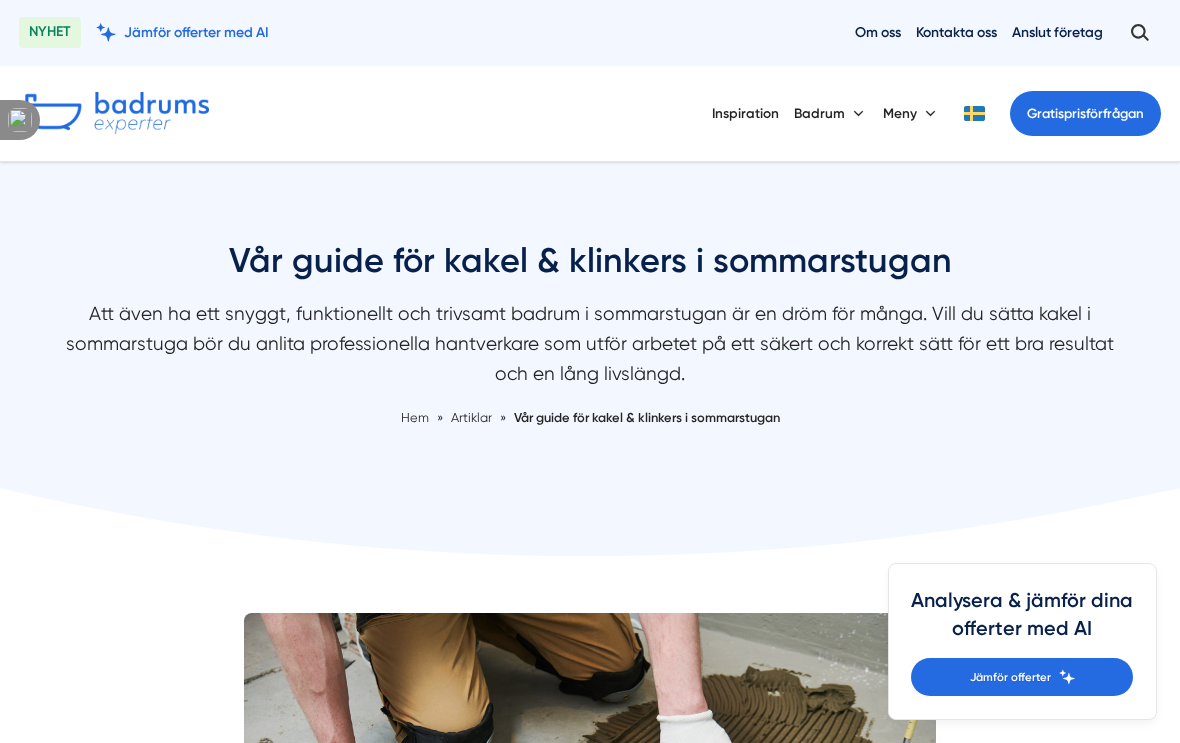 scroll, scrollTop: 0, scrollLeft: 0, axis: both 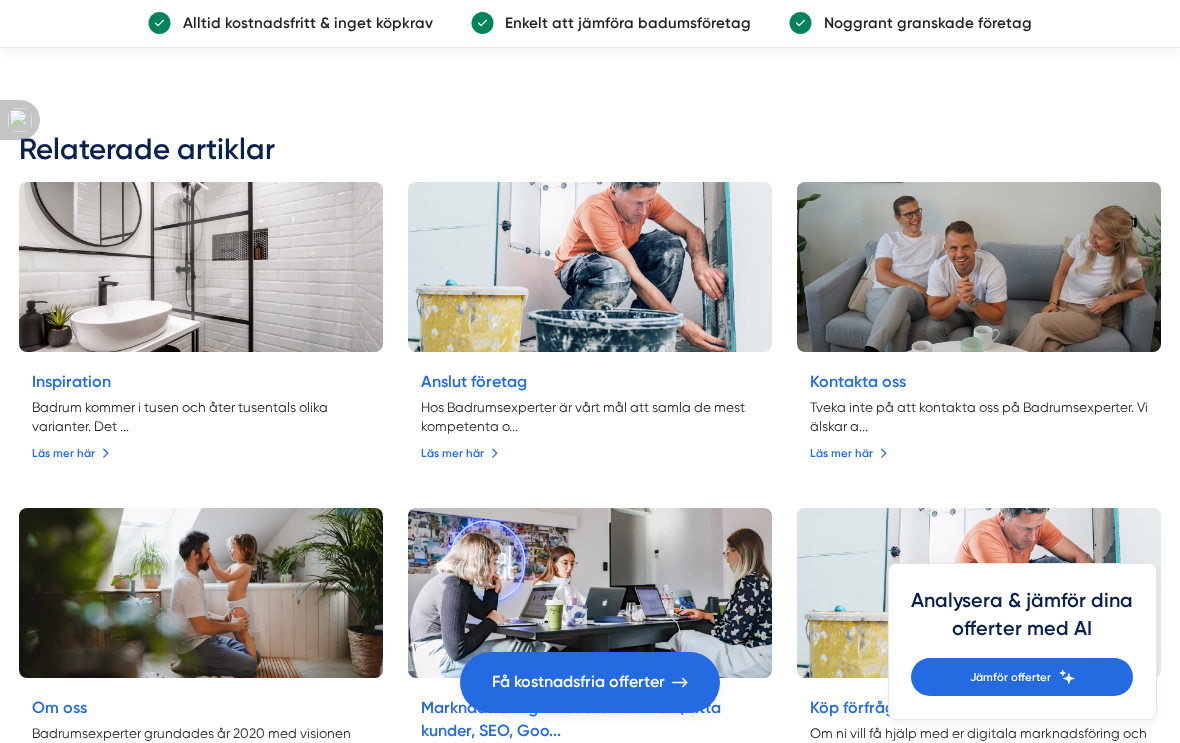 click on "Läs mer här" at bounding box center (71, 453) 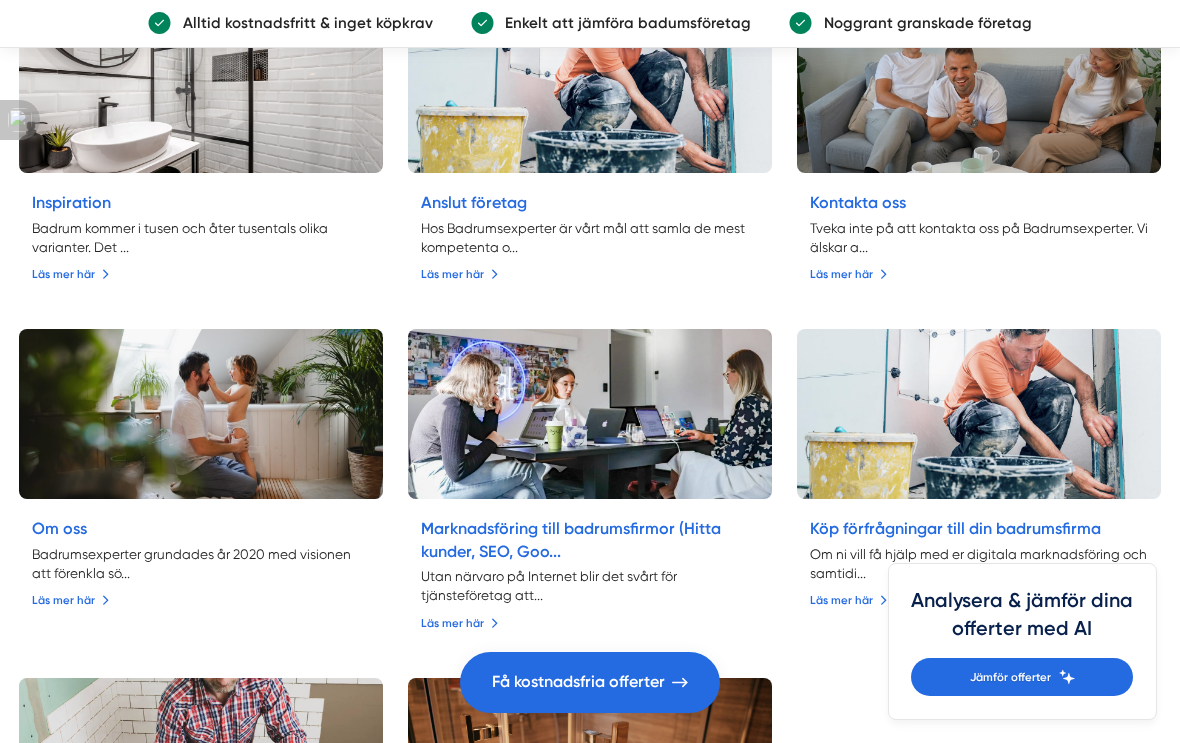 scroll, scrollTop: 4937, scrollLeft: 0, axis: vertical 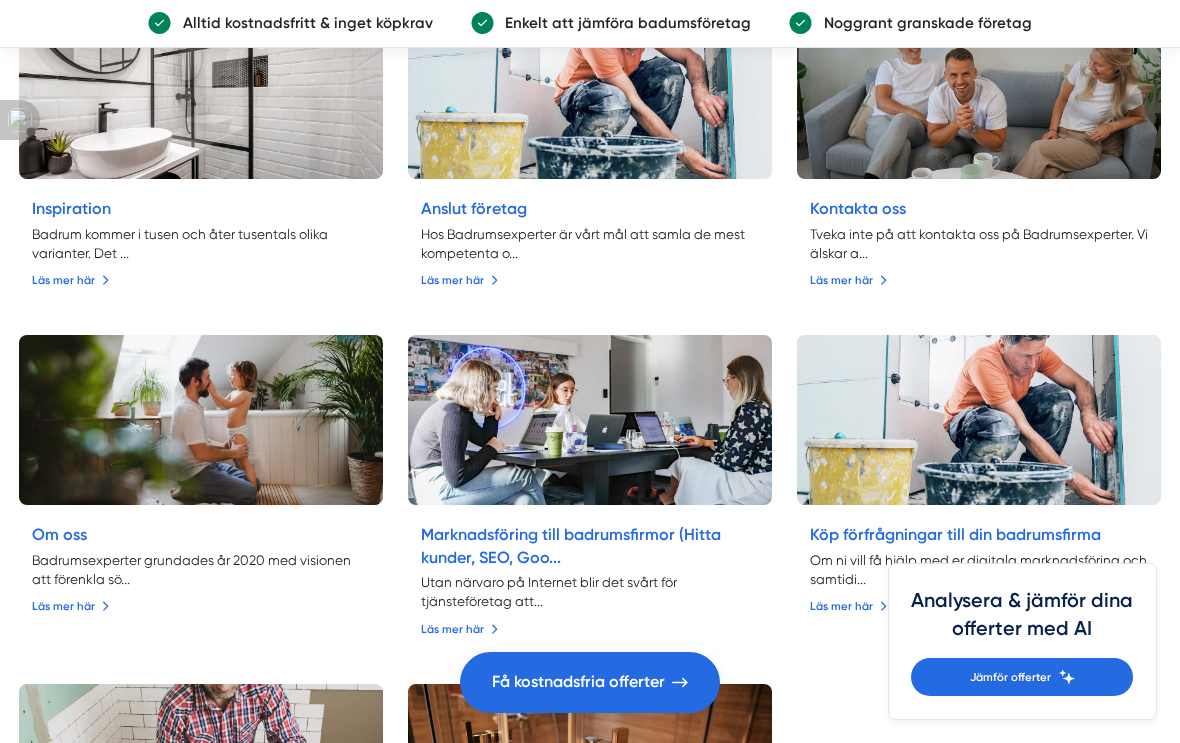 click on "Läs mer här" at bounding box center (460, 280) 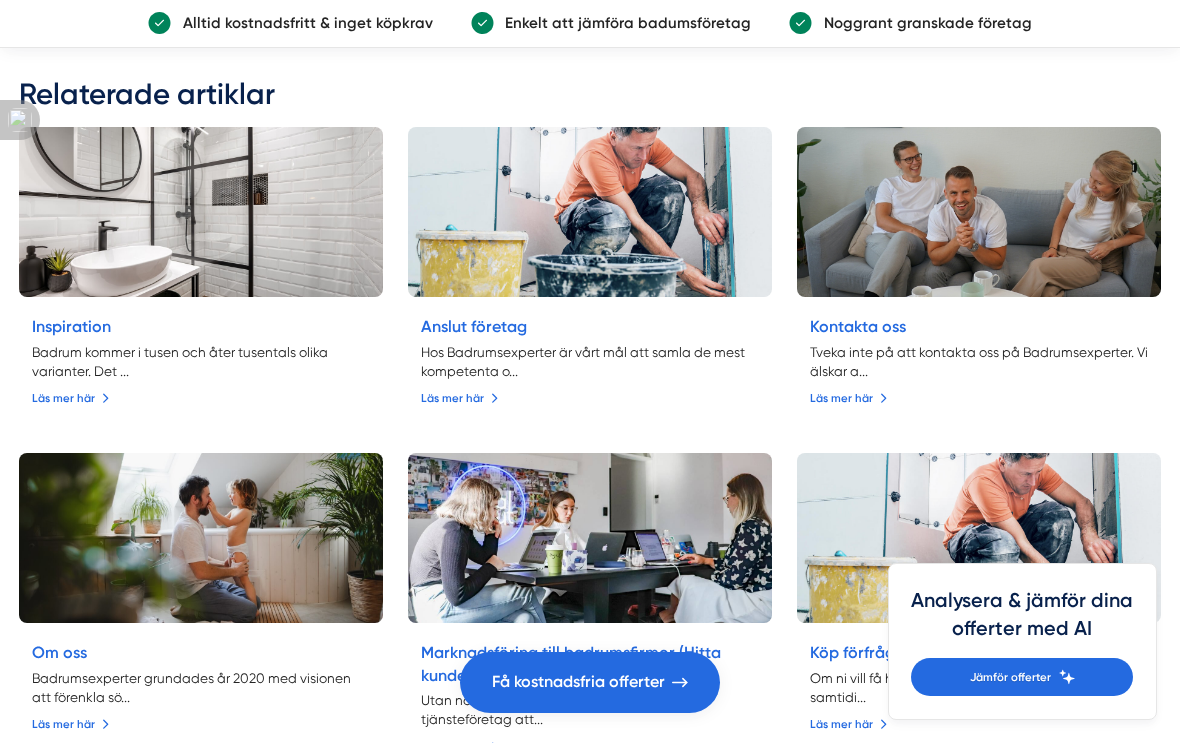 scroll, scrollTop: 4795, scrollLeft: 0, axis: vertical 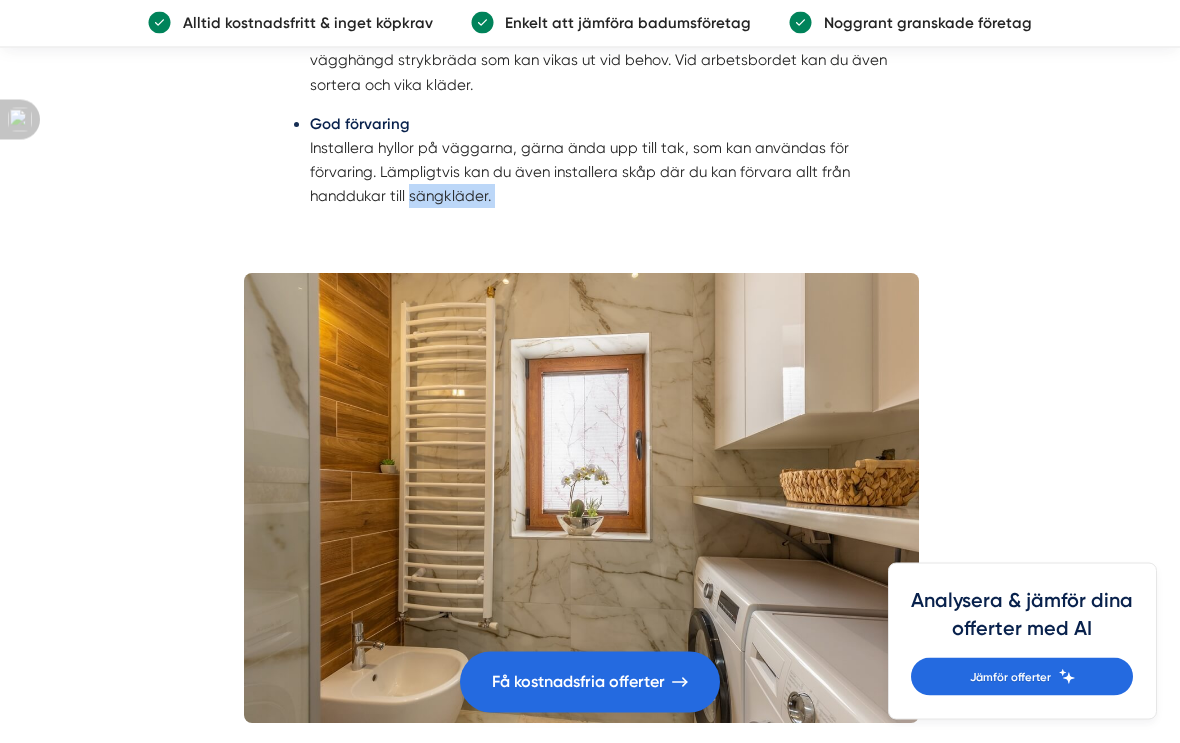 click on "Redaktör på Badrumsexperter.se
Att ha tillgång till en egen tvättstuga är både praktiskt och bekvämt då du kan sköta om sin tvätt exakt när du önskar.  En tvättstuga används normalt inte bara för att tvätta. Om du utför en smart planering av inredningen kan den också användas till att förvara allt möjligt som exempelvis handdukar, kläder och andra saker som inte har en given plats i hemmet. Här har vi på Badrumsexperter sammanställt en guide som vägleder dig då du ska renovera din tvättstuga.
Att tänka på då du ska renovera tvättstugan
Regler som behöver följas då du ska renovera tvättstugan renovera badrum" at bounding box center [590, 2761] 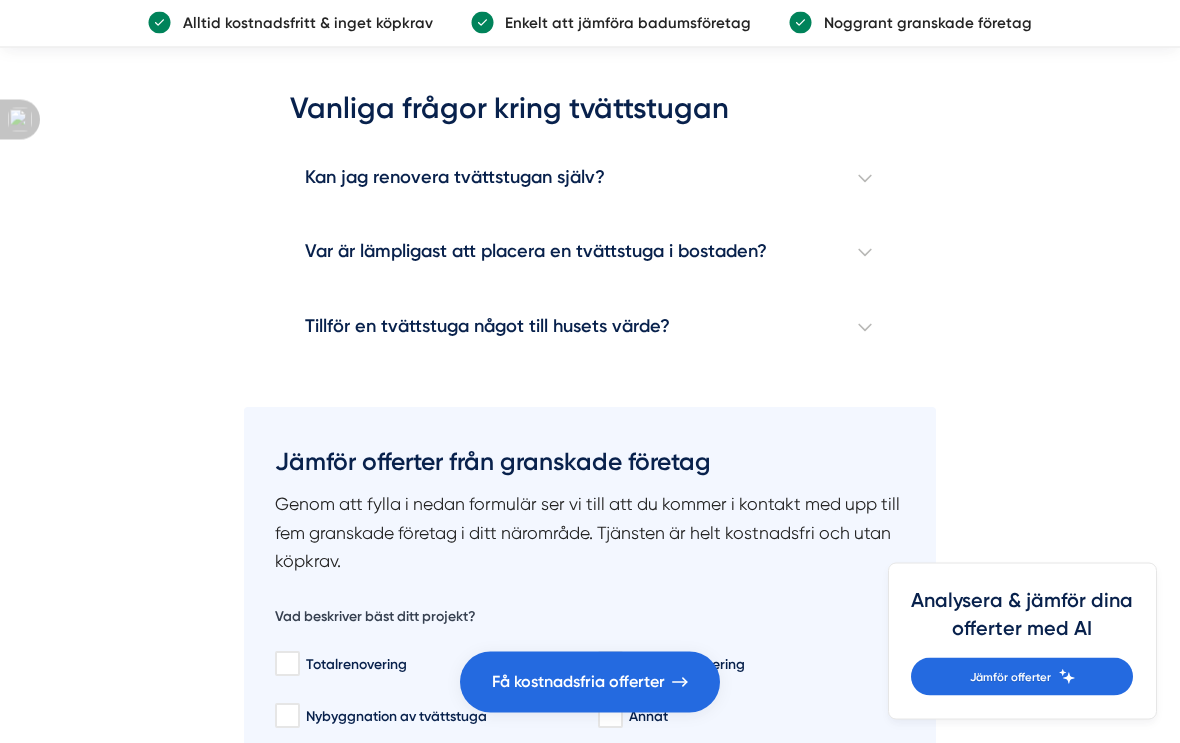 scroll, scrollTop: 5799, scrollLeft: 0, axis: vertical 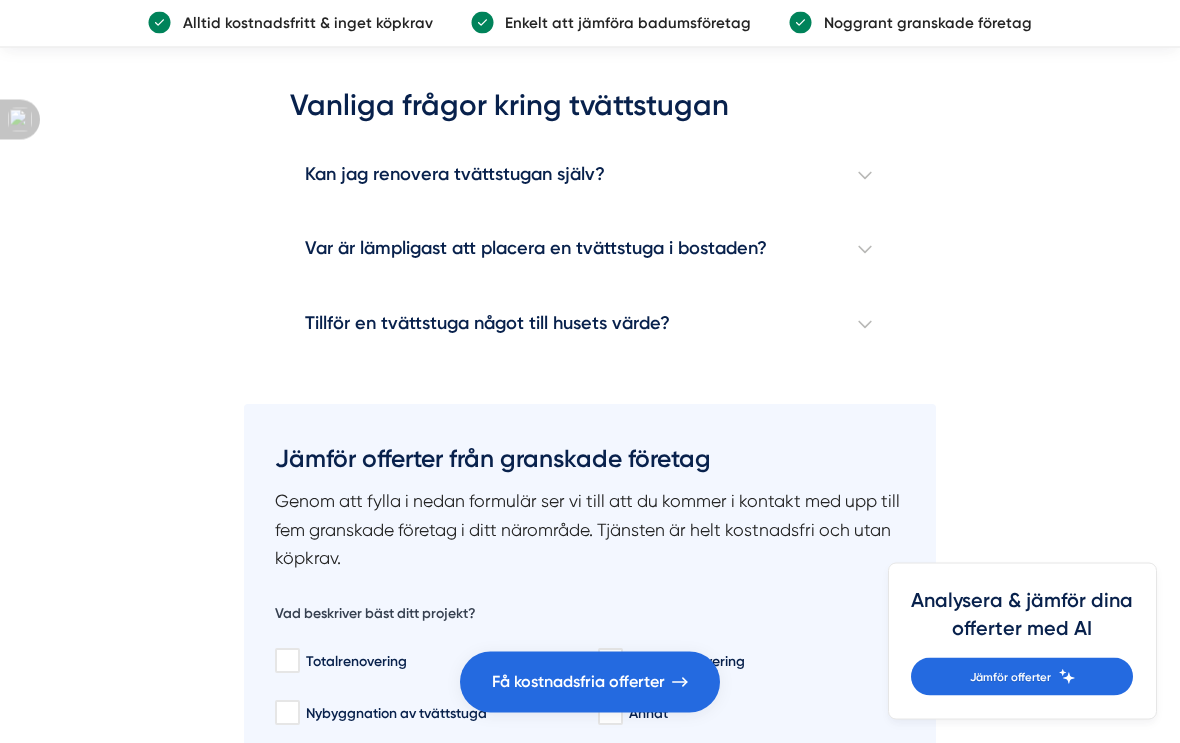 click on "Kan jag renovera tvättstugan själv?" at bounding box center [590, 176] 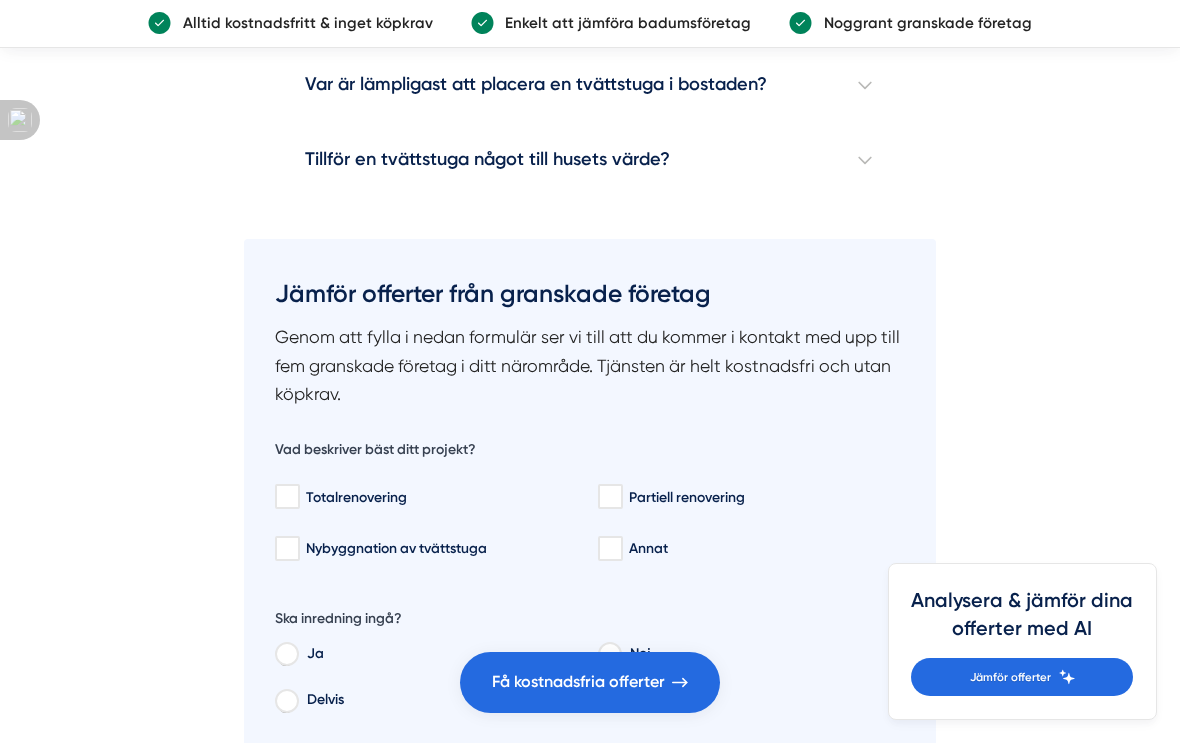 scroll, scrollTop: 6137, scrollLeft: 0, axis: vertical 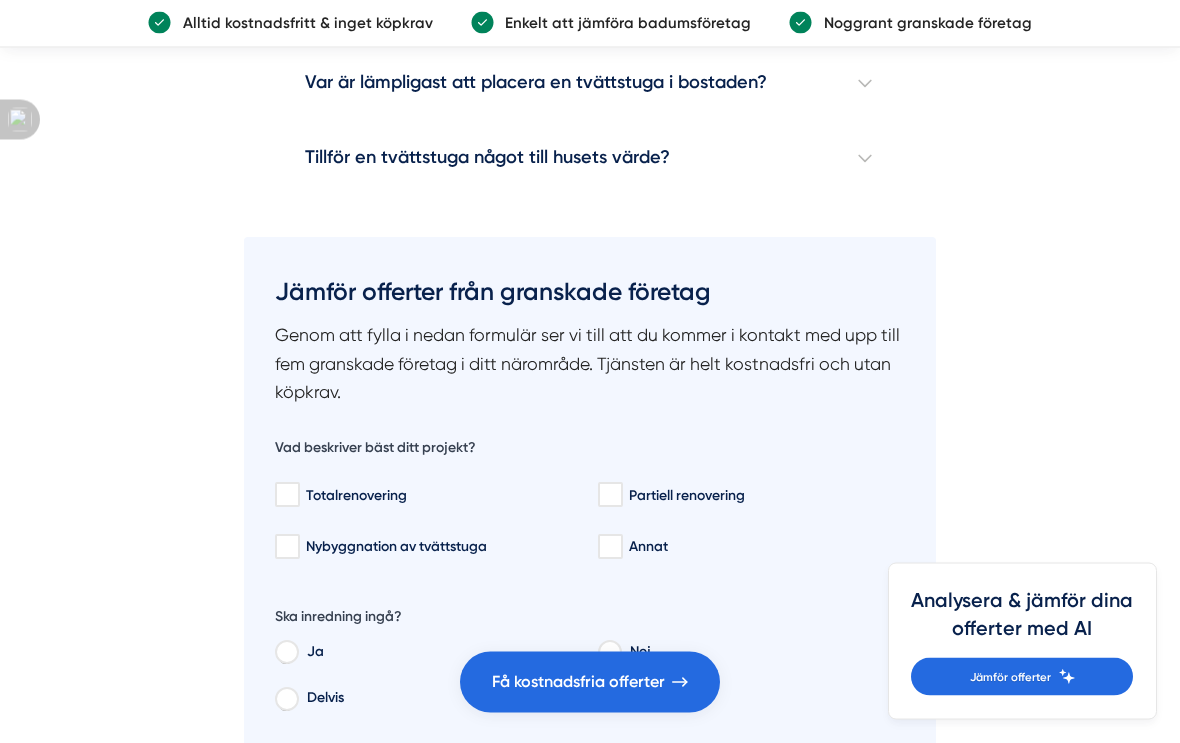 click on "Tillför en tvättstuga något till husets värde?" at bounding box center [590, 159] 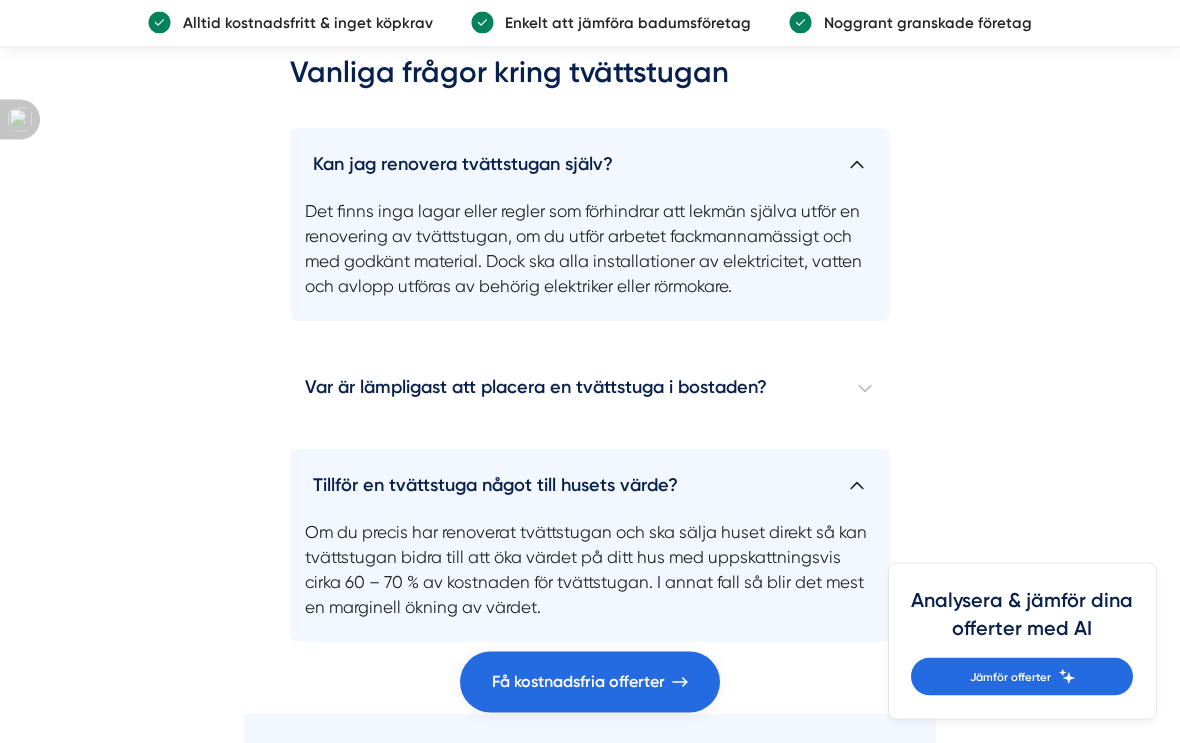 scroll, scrollTop: 5817, scrollLeft: 0, axis: vertical 